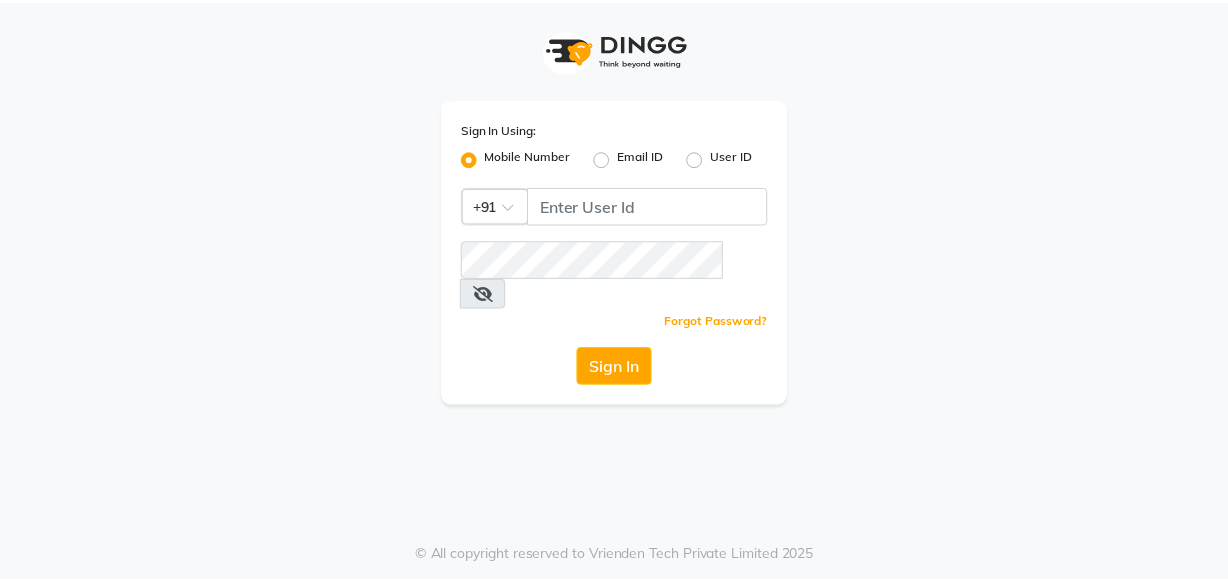 scroll, scrollTop: 0, scrollLeft: 0, axis: both 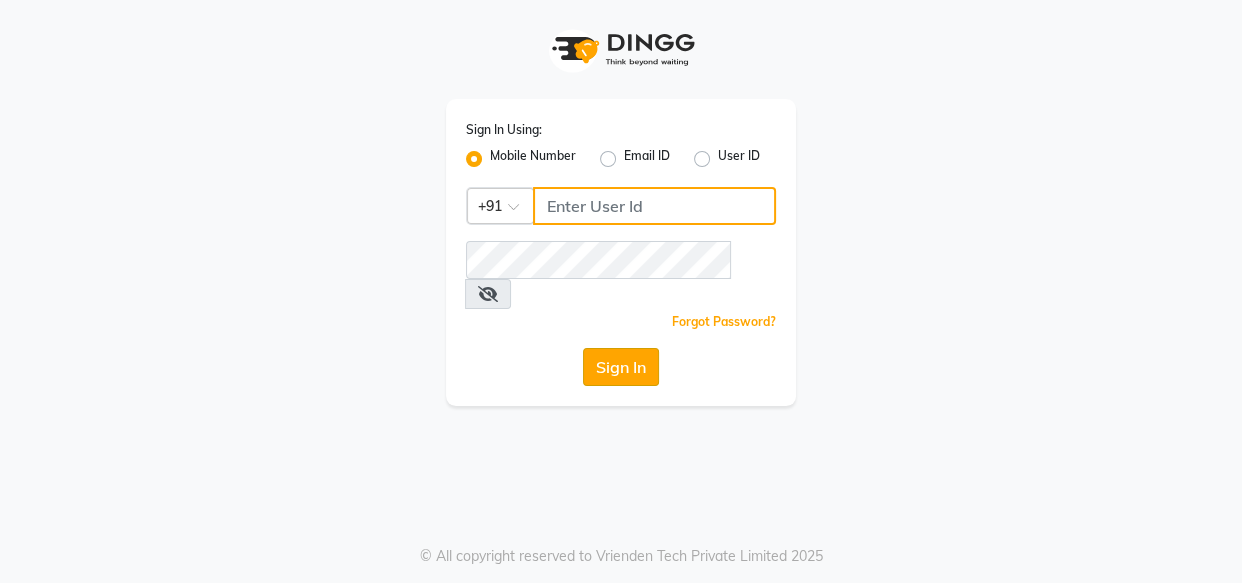 type on "[PHONE]" 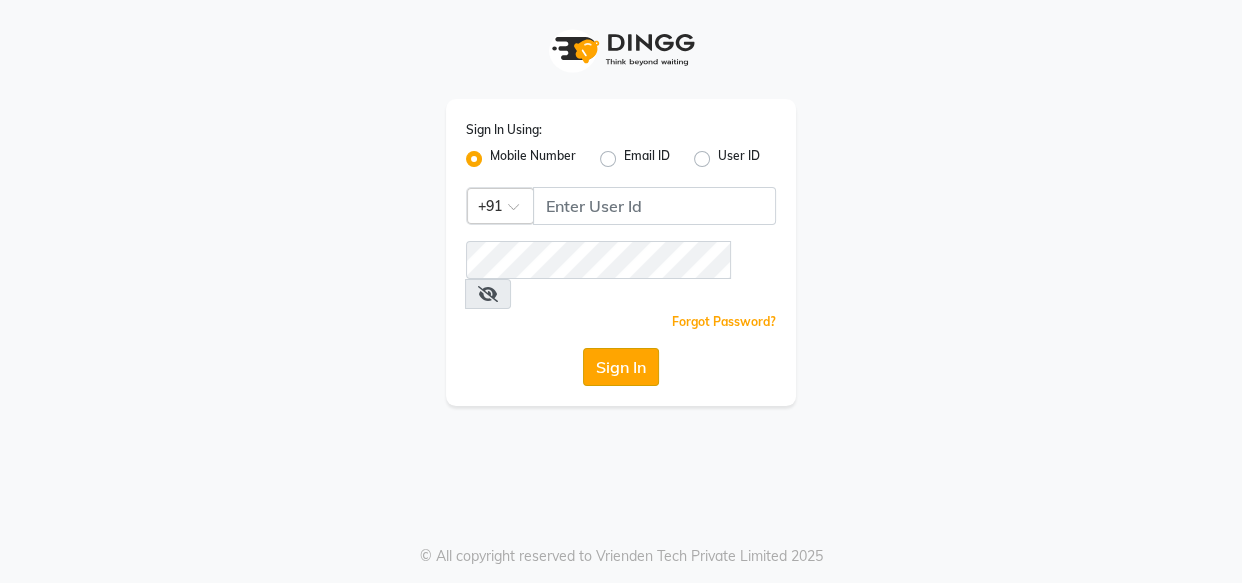 click on "Sign In" 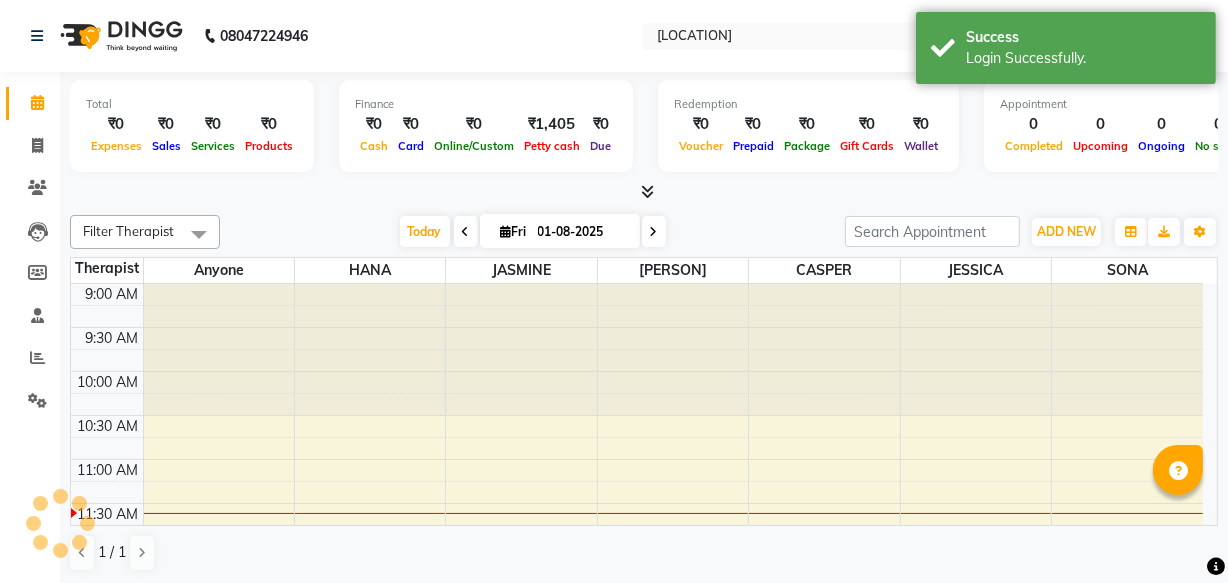 scroll, scrollTop: 176, scrollLeft: 0, axis: vertical 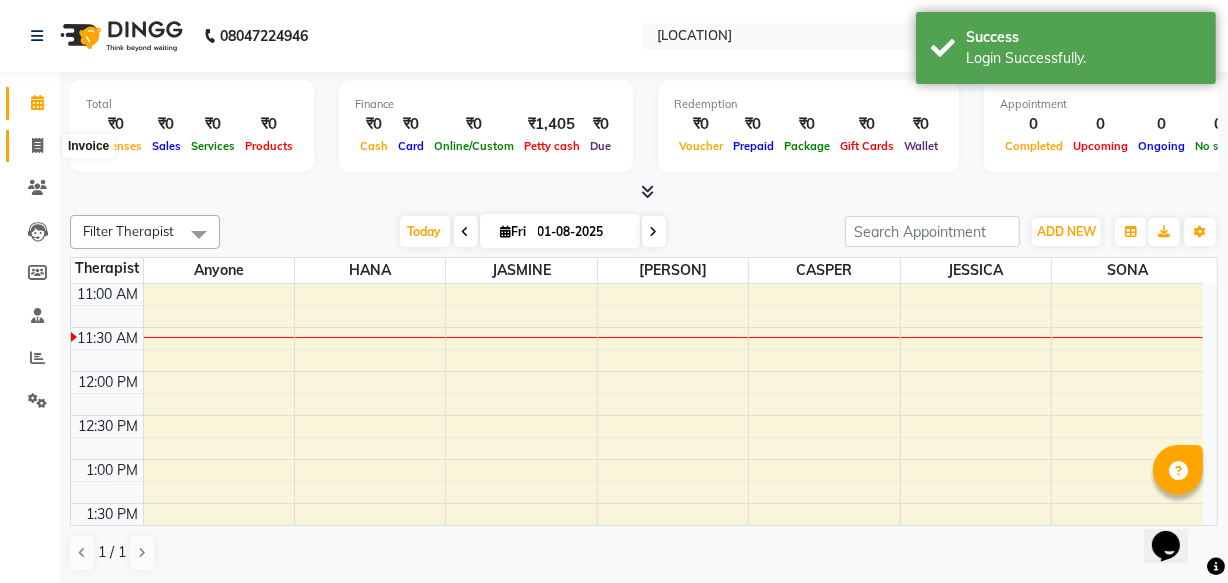 click 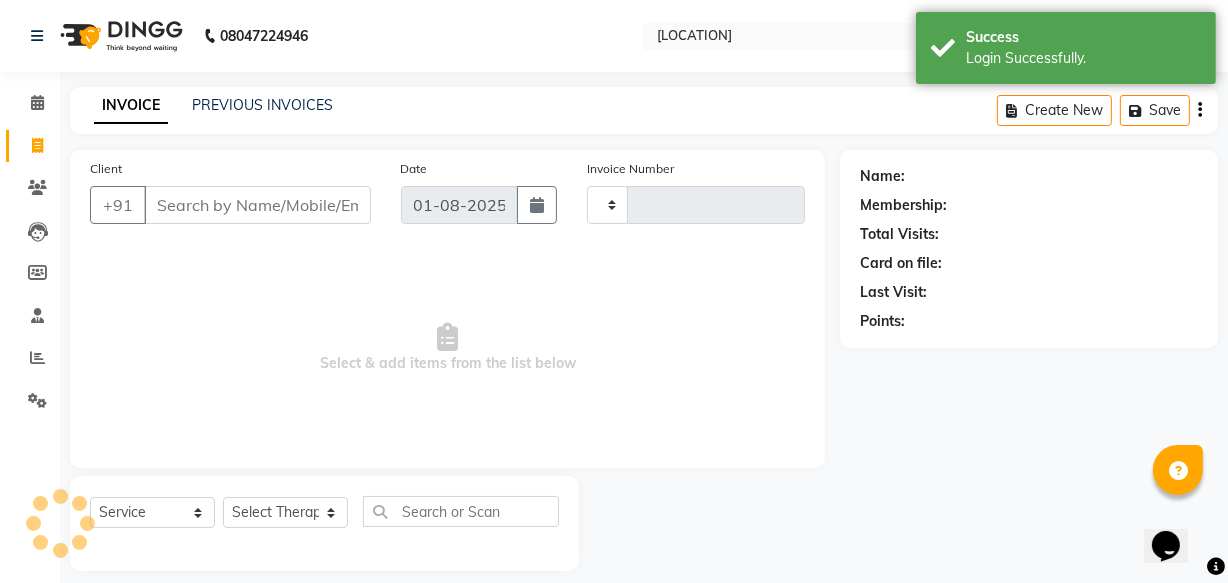 type on "0663" 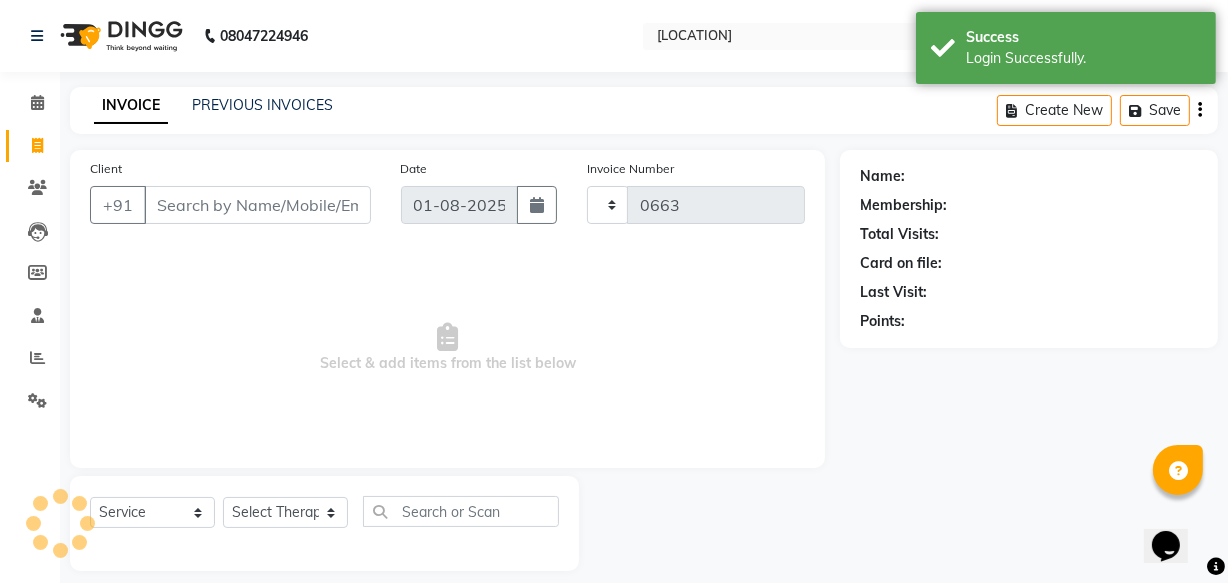 select on "5391" 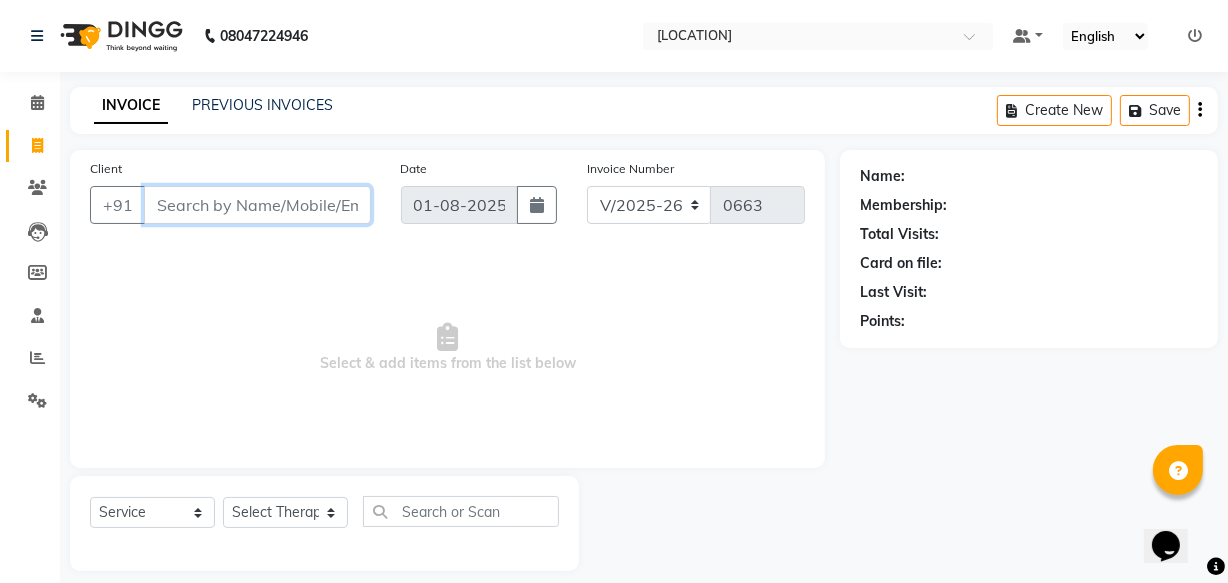 scroll, scrollTop: 19, scrollLeft: 0, axis: vertical 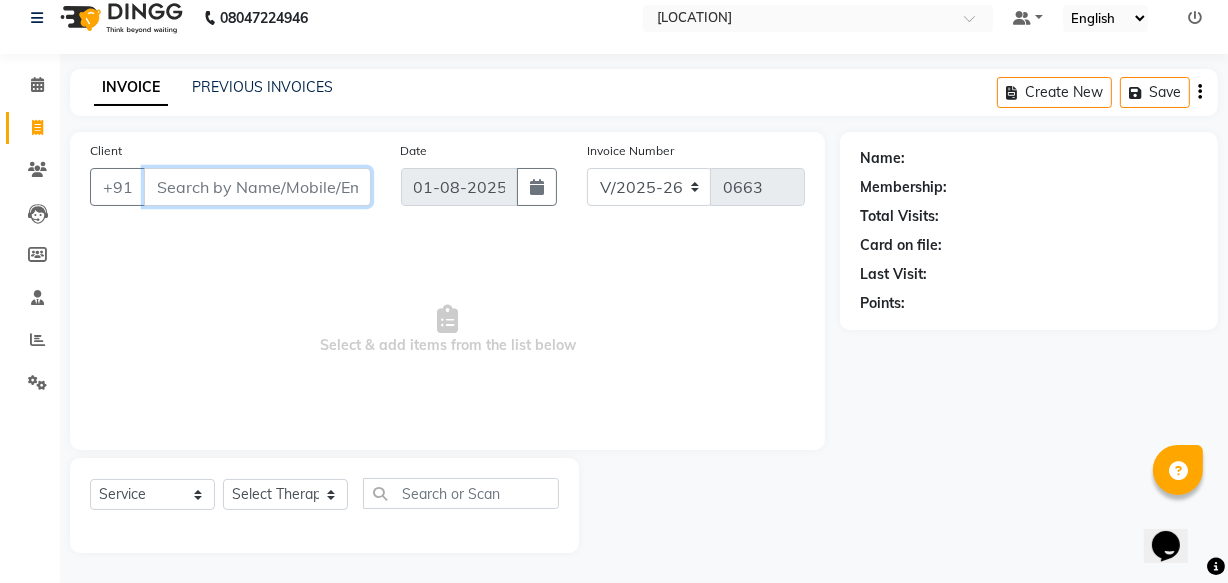 click on "Client" at bounding box center (257, 187) 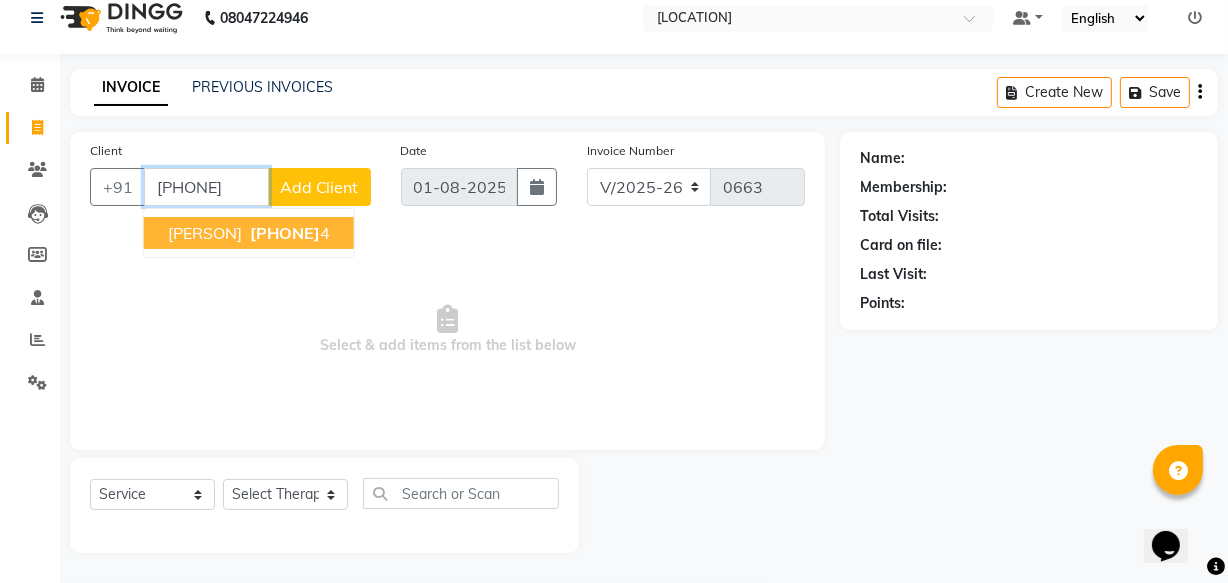 type on "[PHONE]" 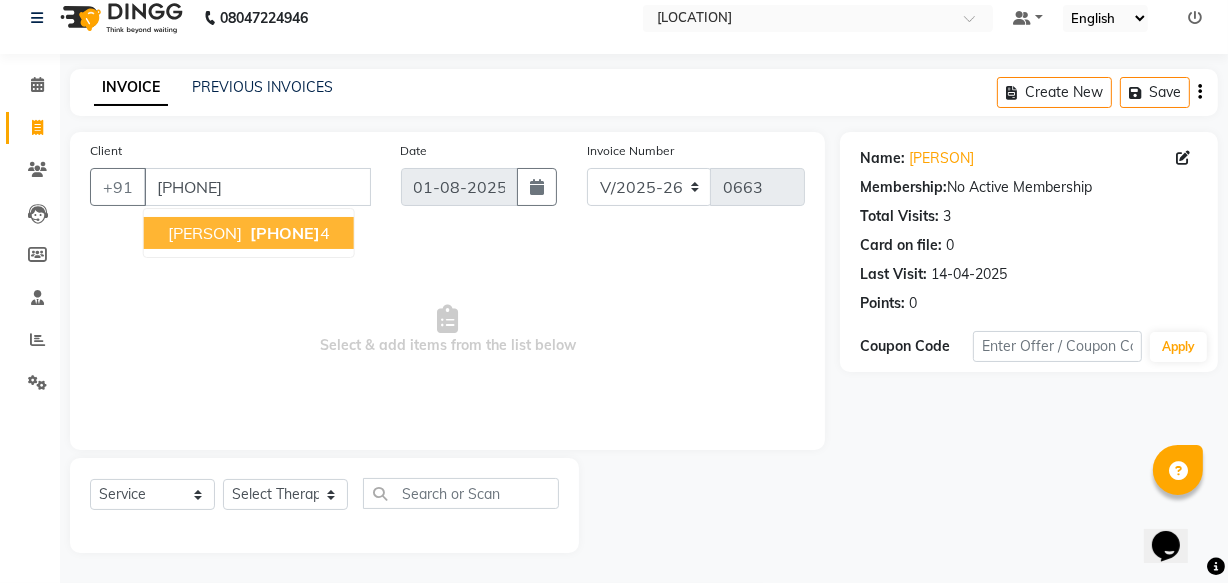 click on "[PHONE]" at bounding box center (285, 233) 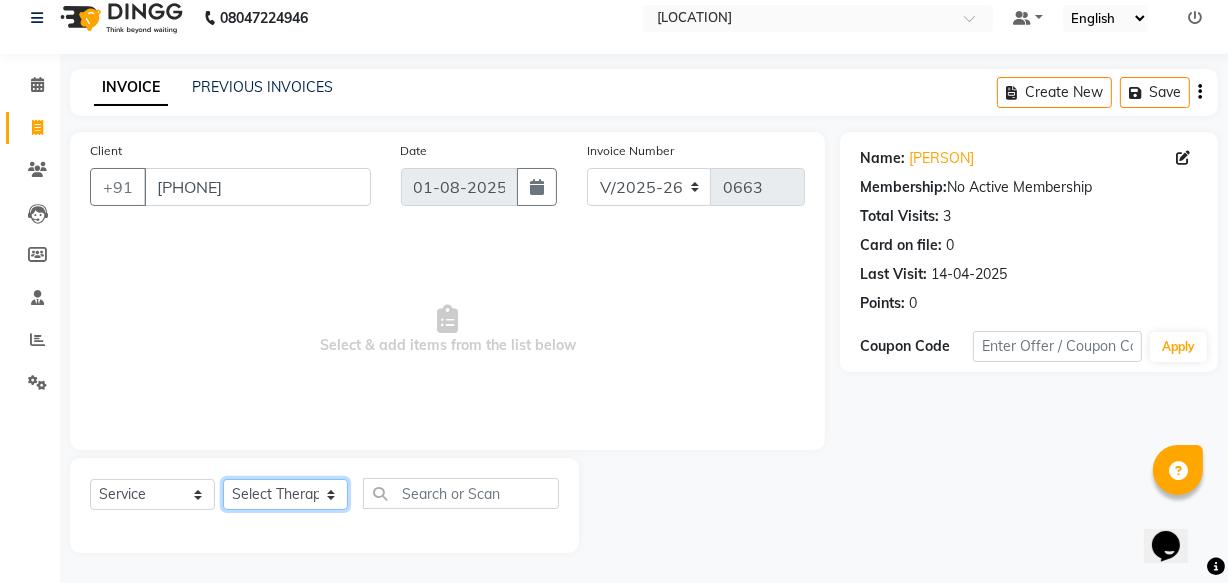 click on "Select Therapist [PERSON] [PERSON] [PERSON] [PERSON] [PERSON] [PERSON] [PERSON] [PERSON] [PERSON] [PERSON]" 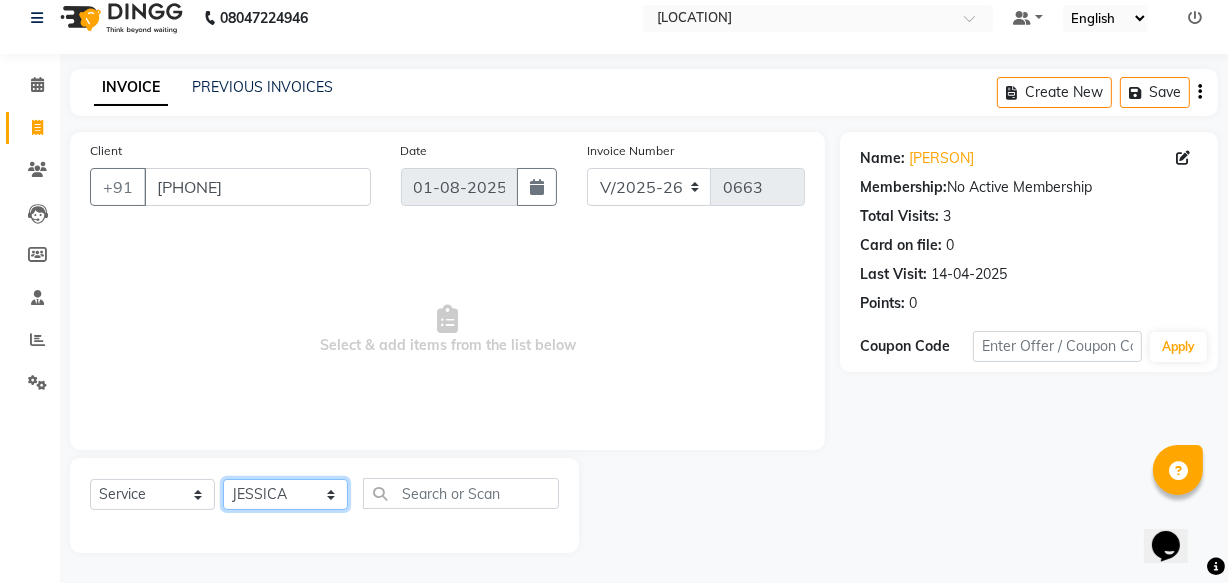 click on "Select Therapist [PERSON] [PERSON] [PERSON] [PERSON] [PERSON] [PERSON] [PERSON] [PERSON] [PERSON] [PERSON]" 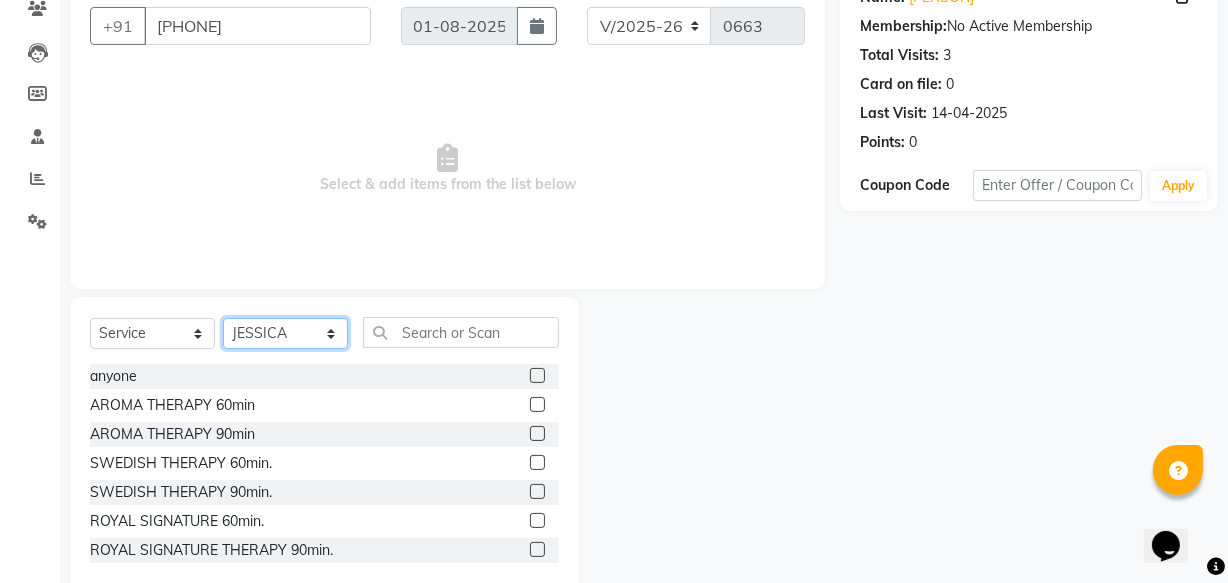 scroll, scrollTop: 219, scrollLeft: 0, axis: vertical 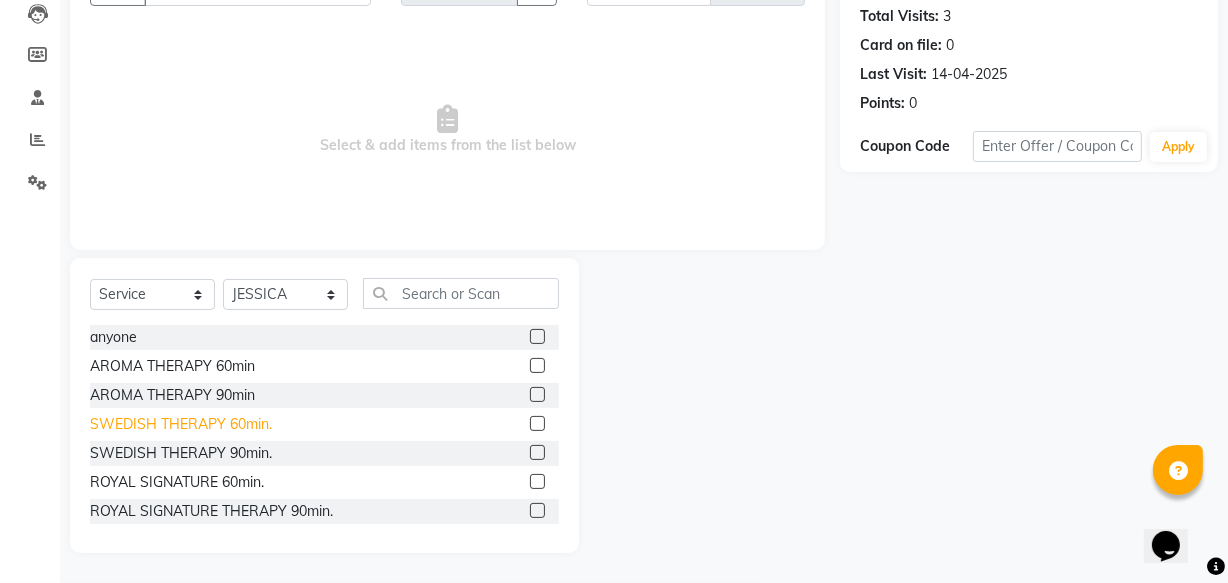 click on "SWEDISH THERAPY 60min." 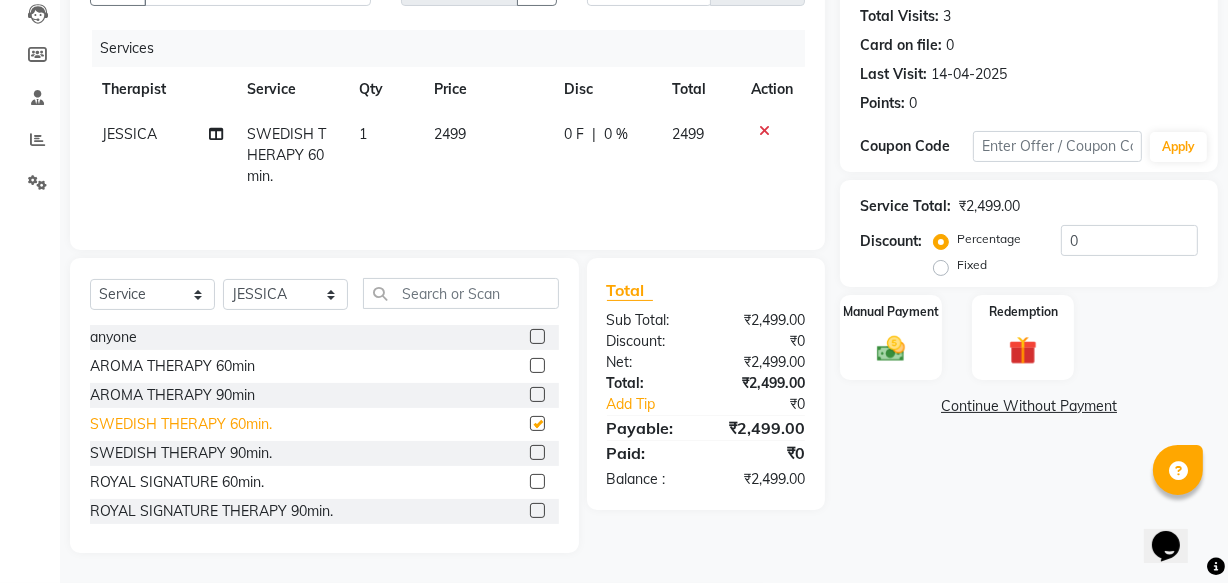 checkbox on "false" 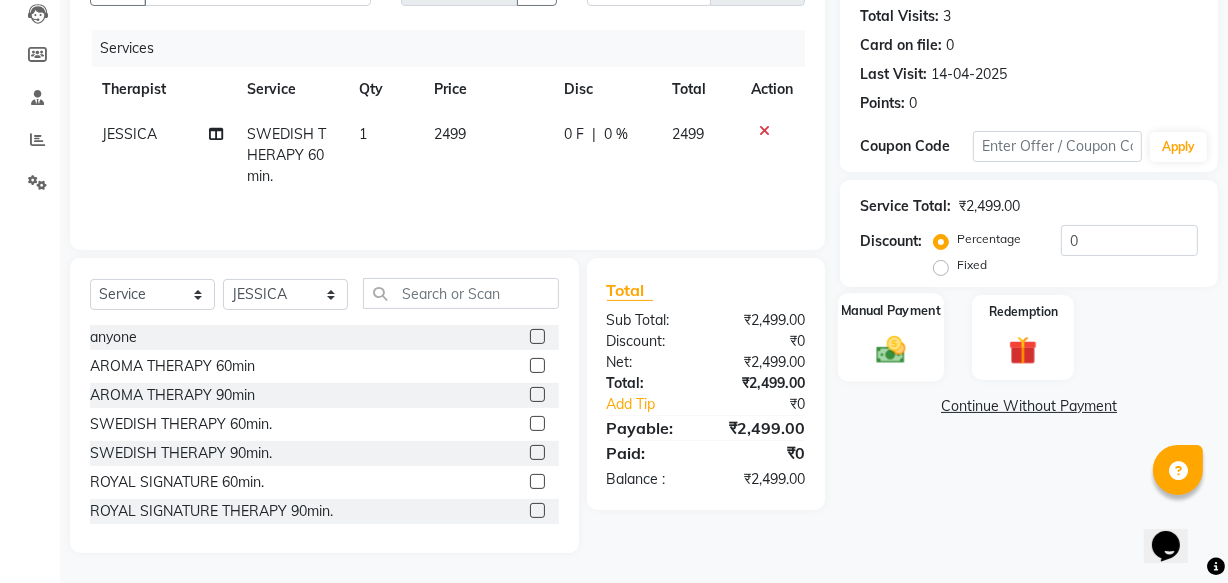 click on "Manual Payment" 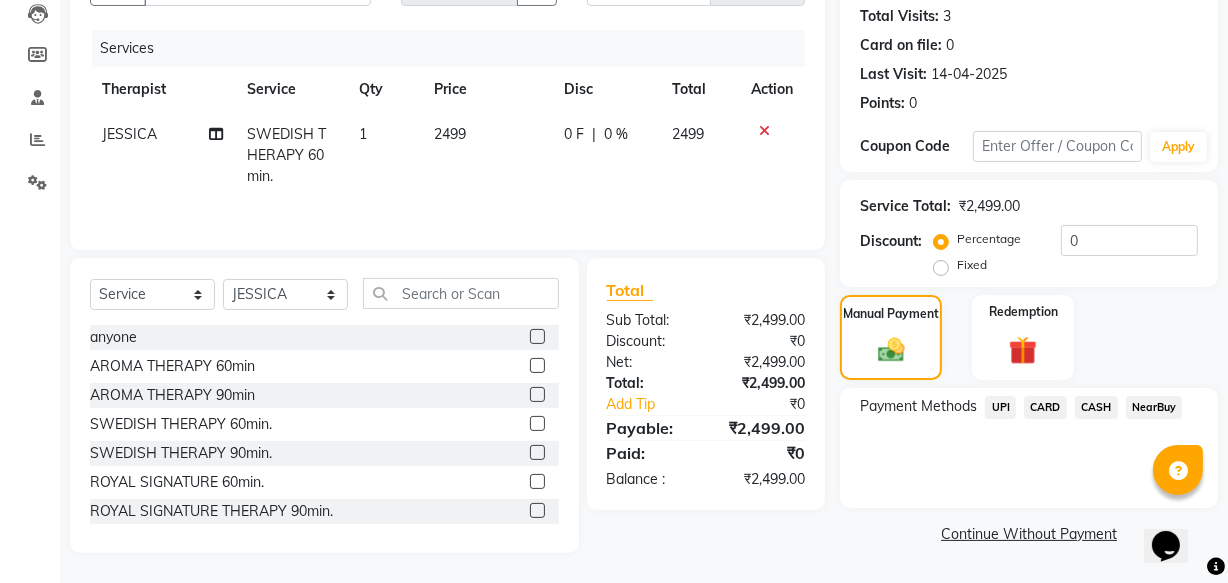 click on "UPI" 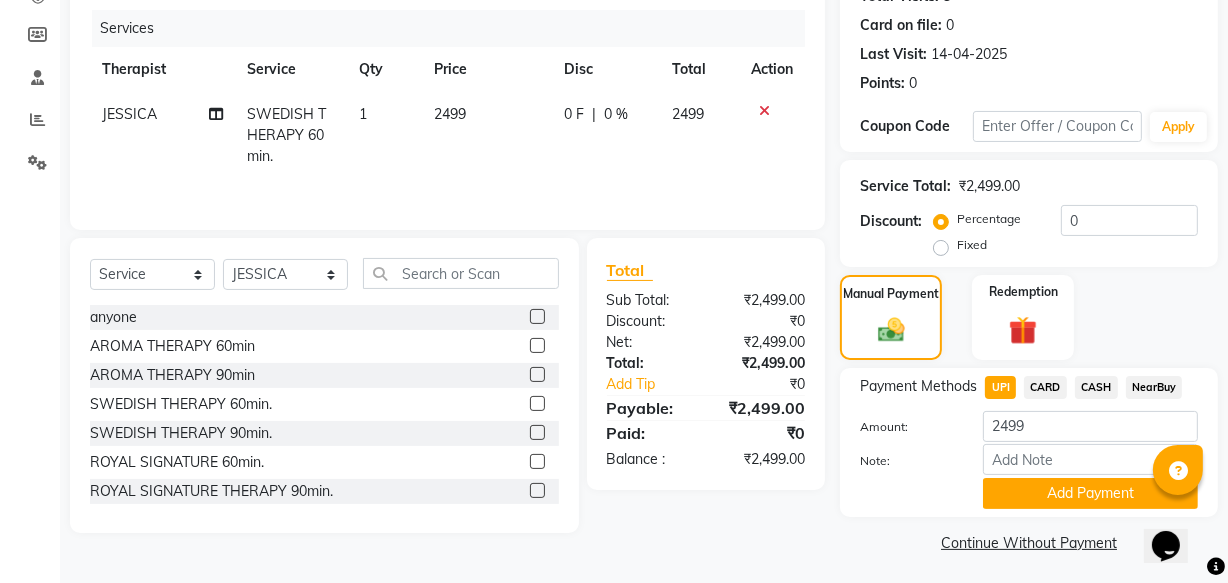 scroll, scrollTop: 243, scrollLeft: 0, axis: vertical 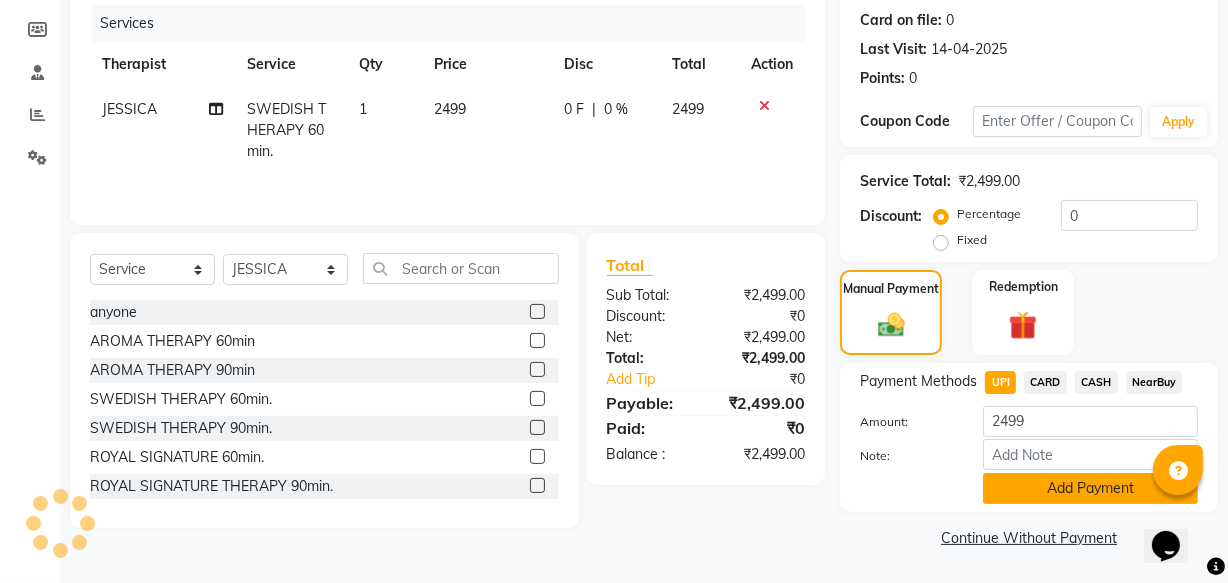 click on "Add Payment" 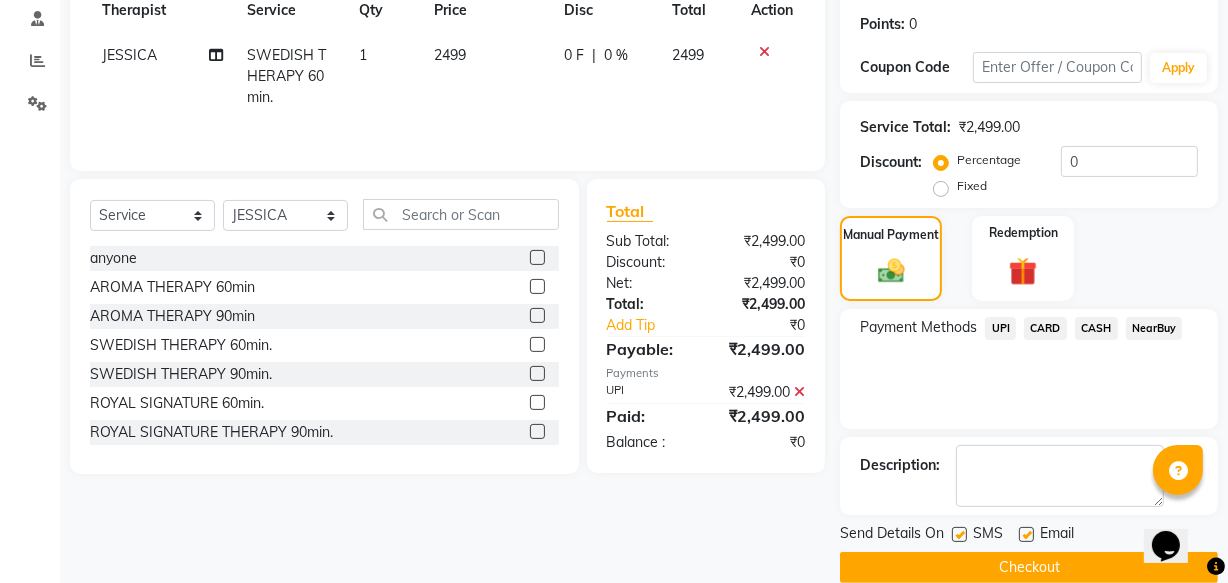 scroll, scrollTop: 326, scrollLeft: 0, axis: vertical 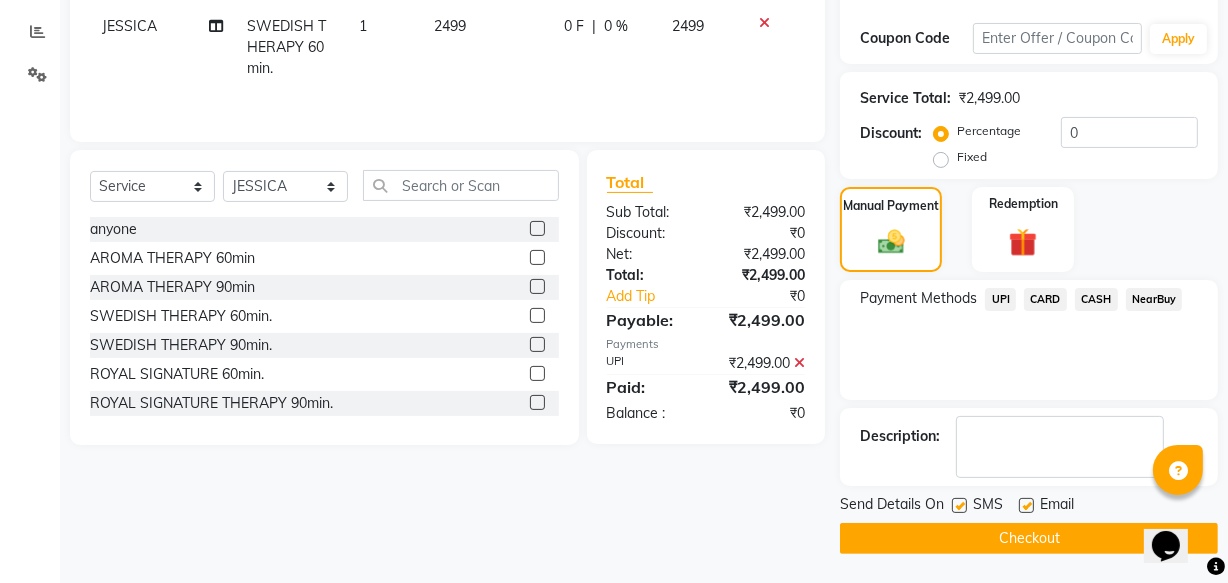click 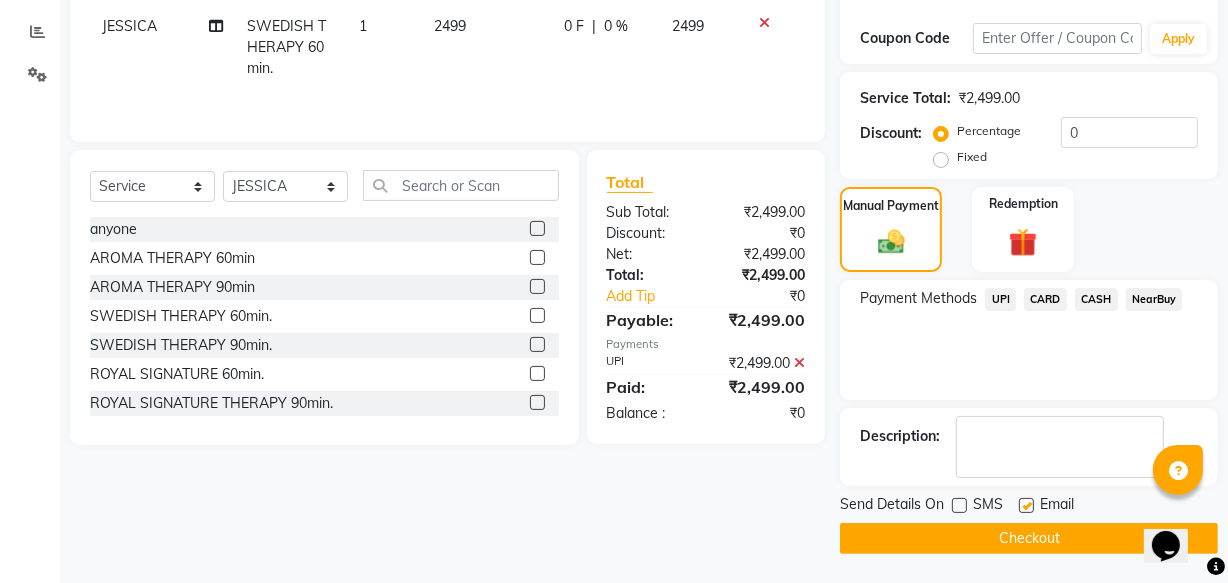 click 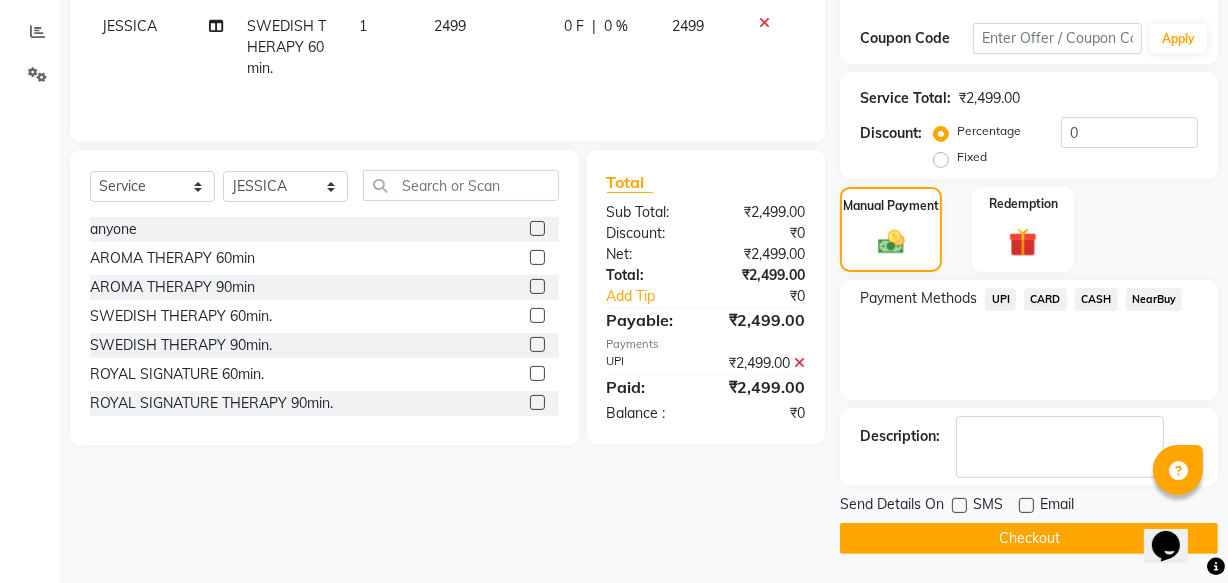 click on "Checkout" 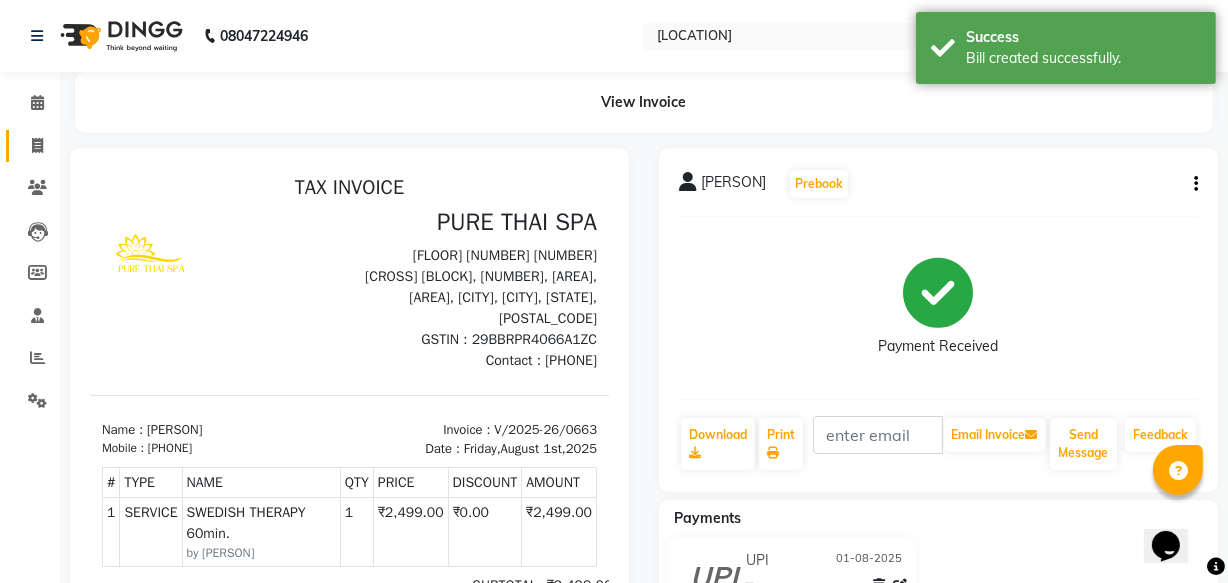 scroll, scrollTop: 0, scrollLeft: 0, axis: both 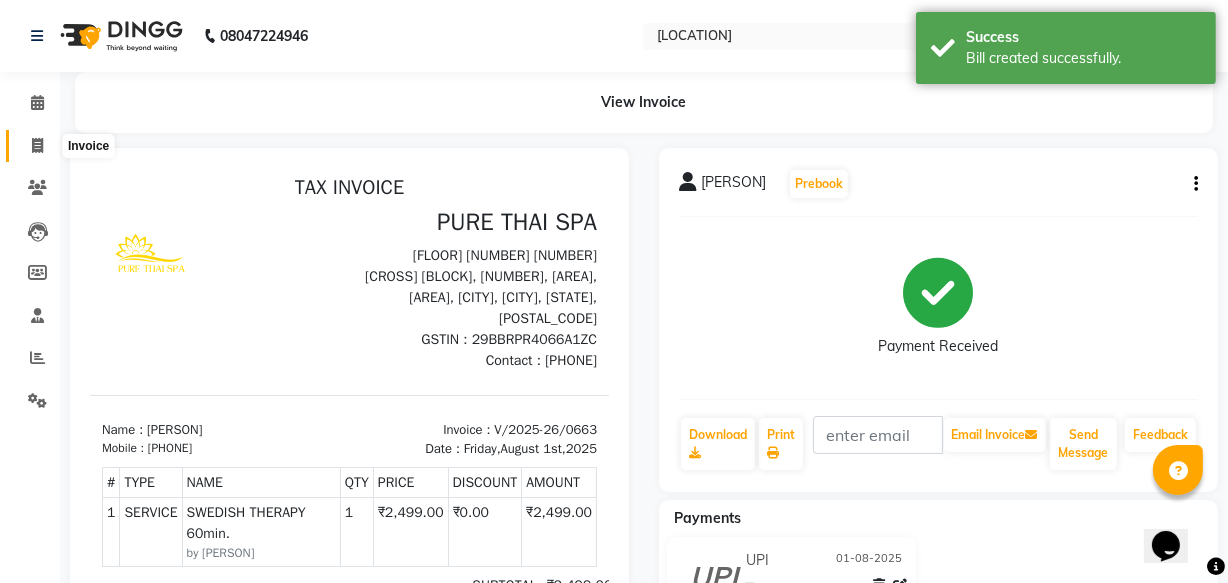 click 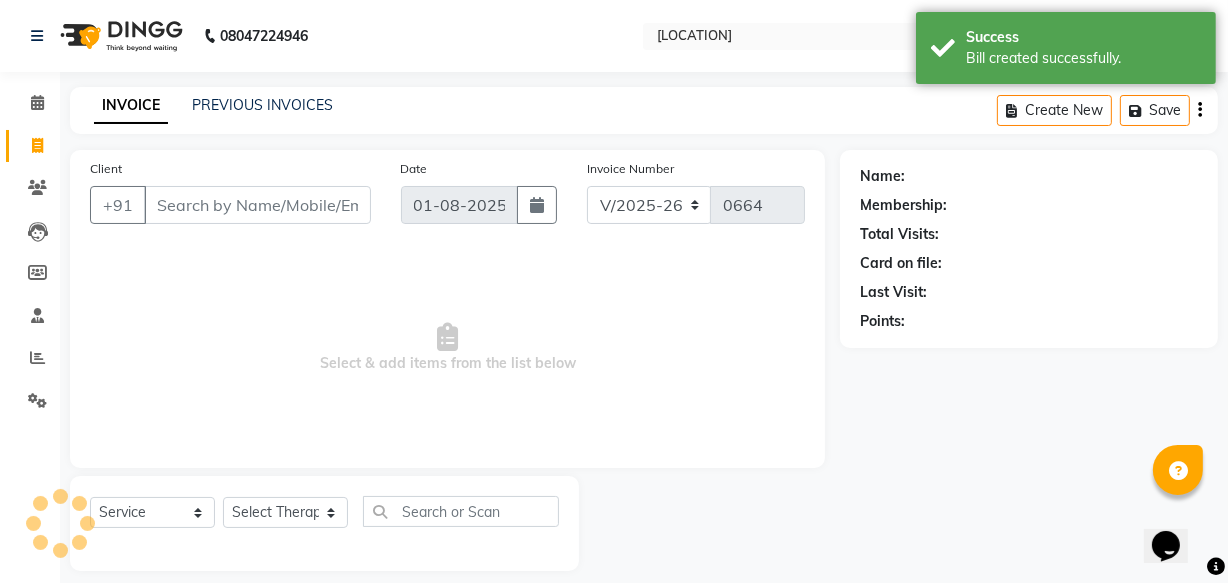 scroll, scrollTop: 19, scrollLeft: 0, axis: vertical 